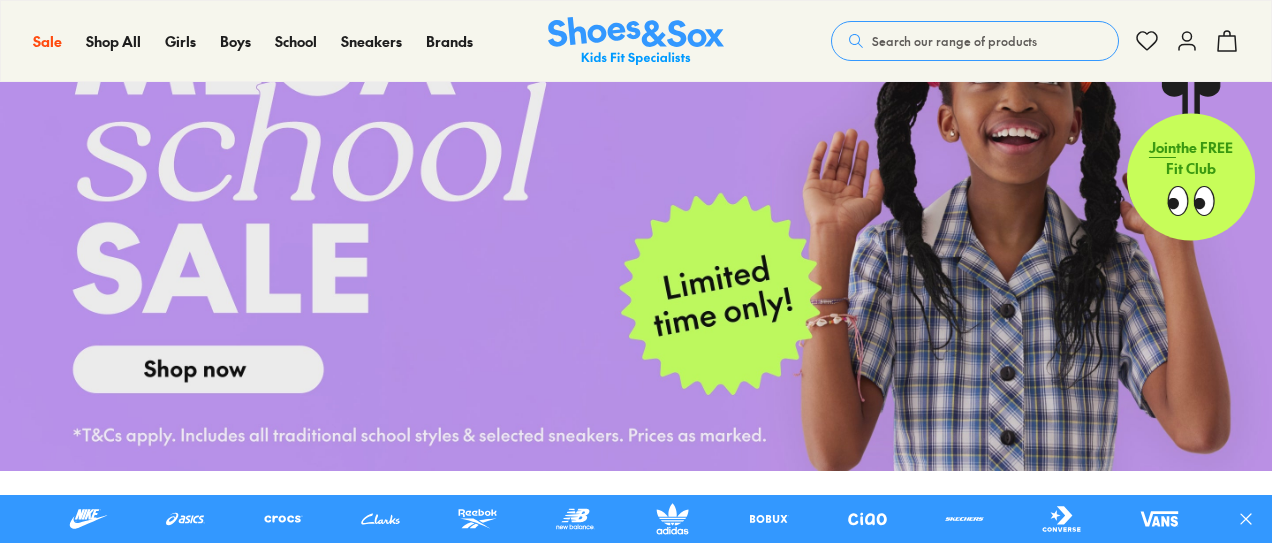 scroll, scrollTop: 654, scrollLeft: 0, axis: vertical 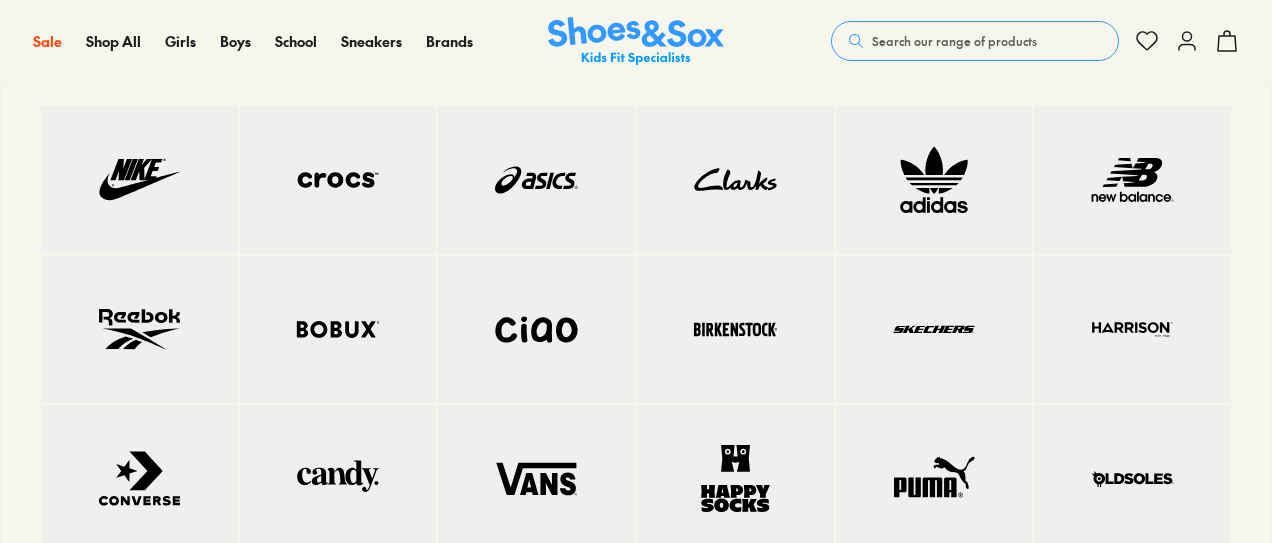 click at bounding box center (1132, 479) 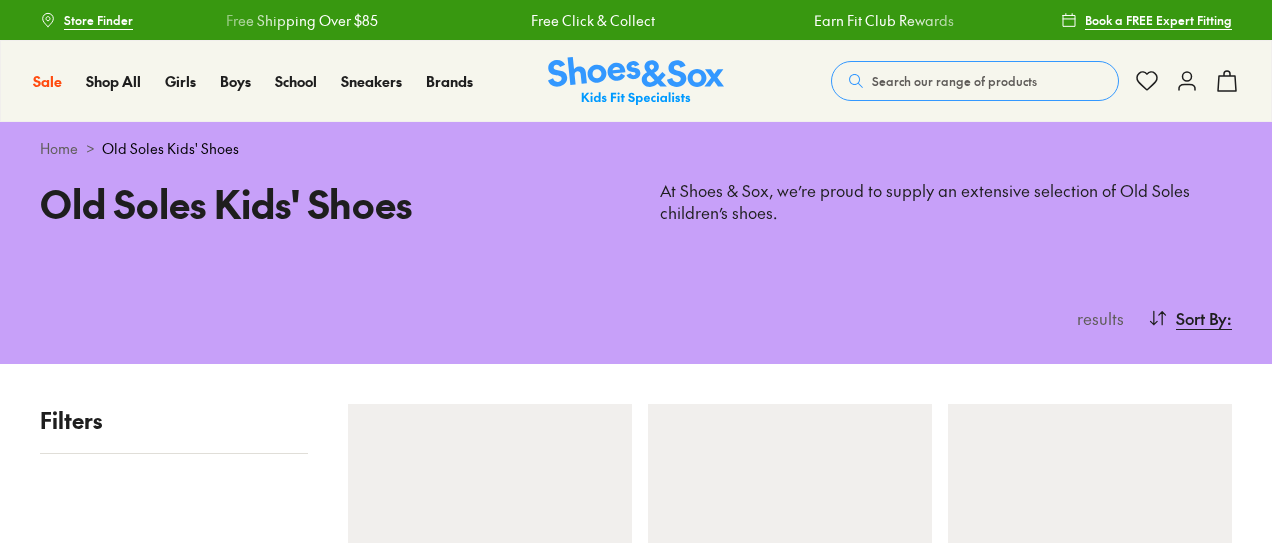 scroll, scrollTop: 0, scrollLeft: 0, axis: both 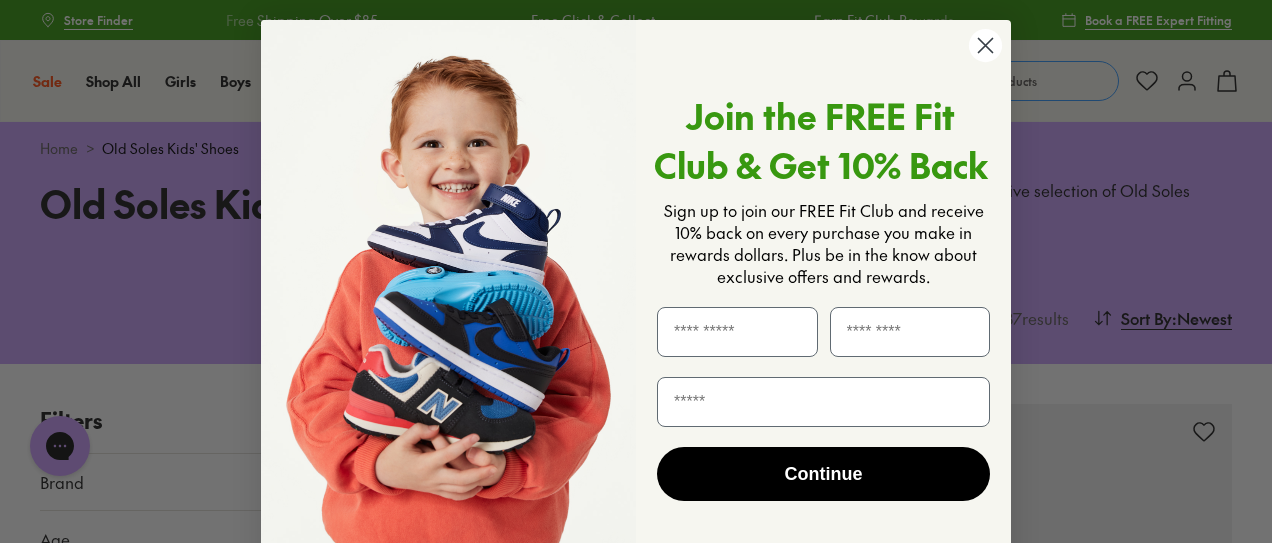 click 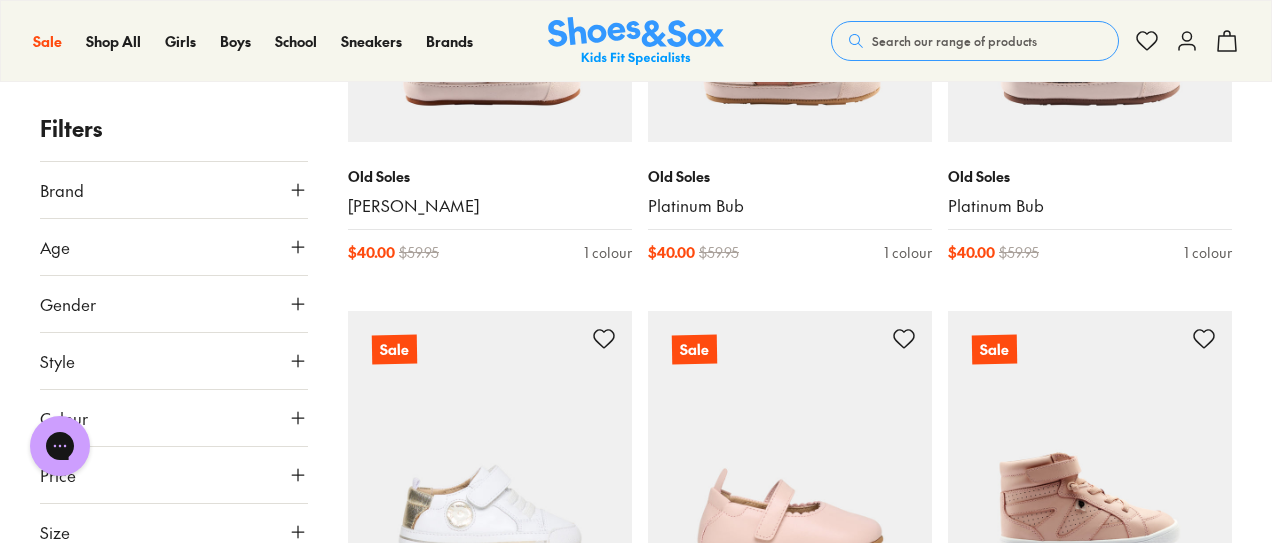scroll, scrollTop: 4416, scrollLeft: 0, axis: vertical 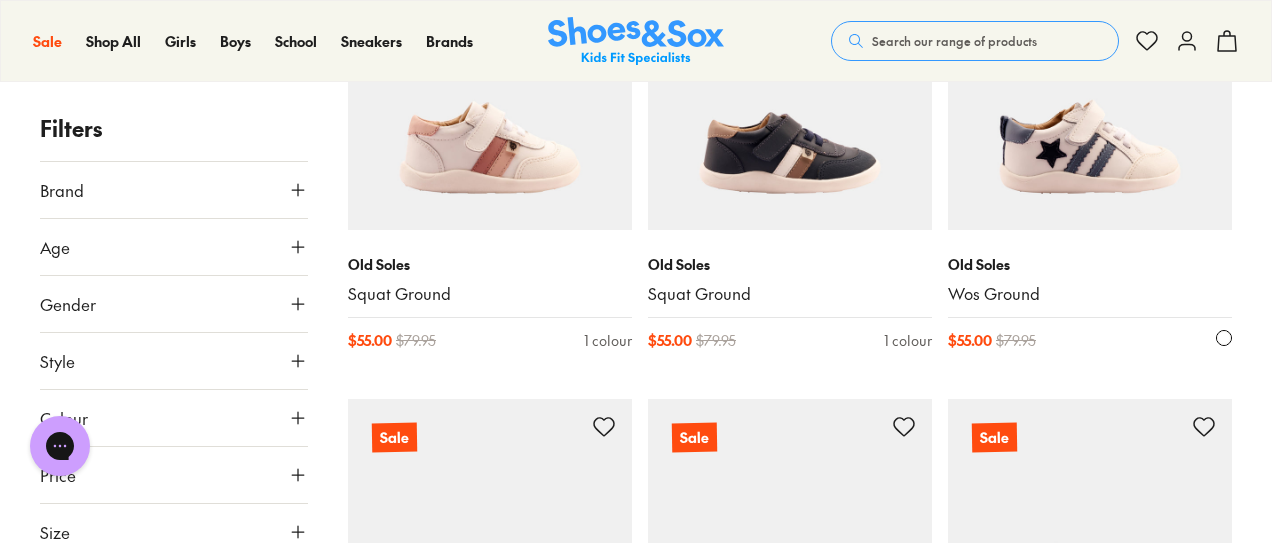 click at bounding box center (1090, 88) 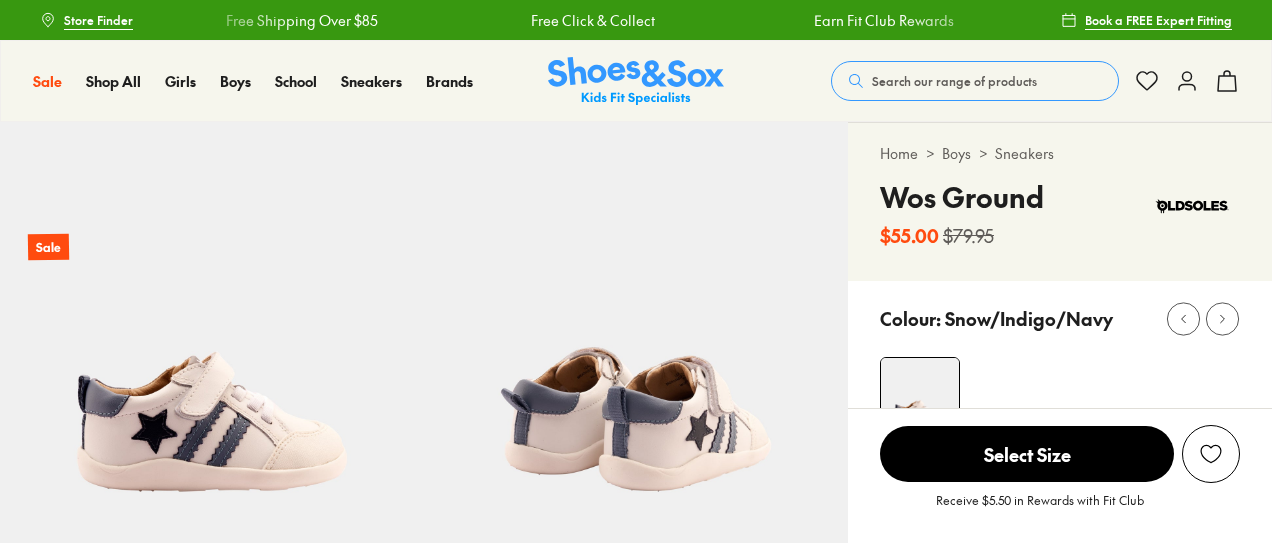 scroll, scrollTop: 0, scrollLeft: 0, axis: both 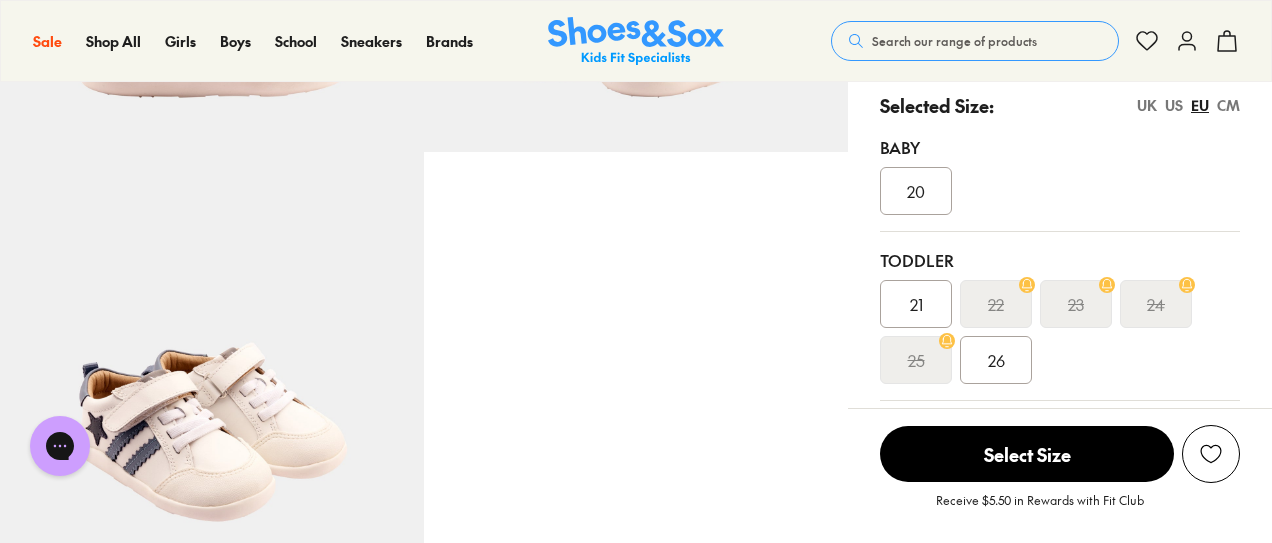 click on "21" at bounding box center [916, 304] 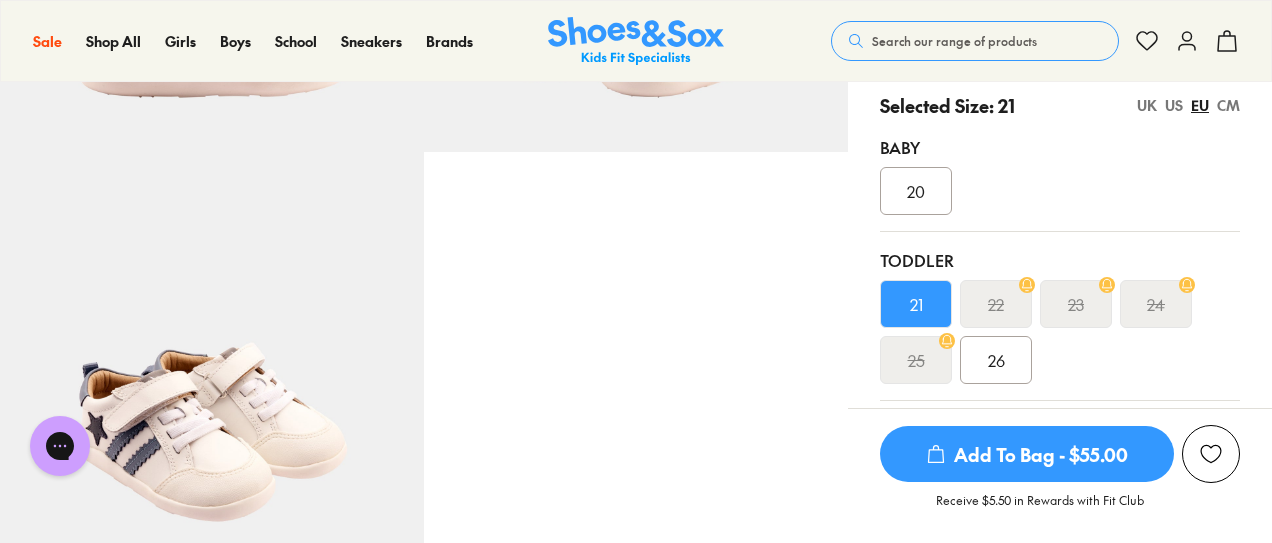 click on "Add To Bag - $55.00" at bounding box center (1027, 454) 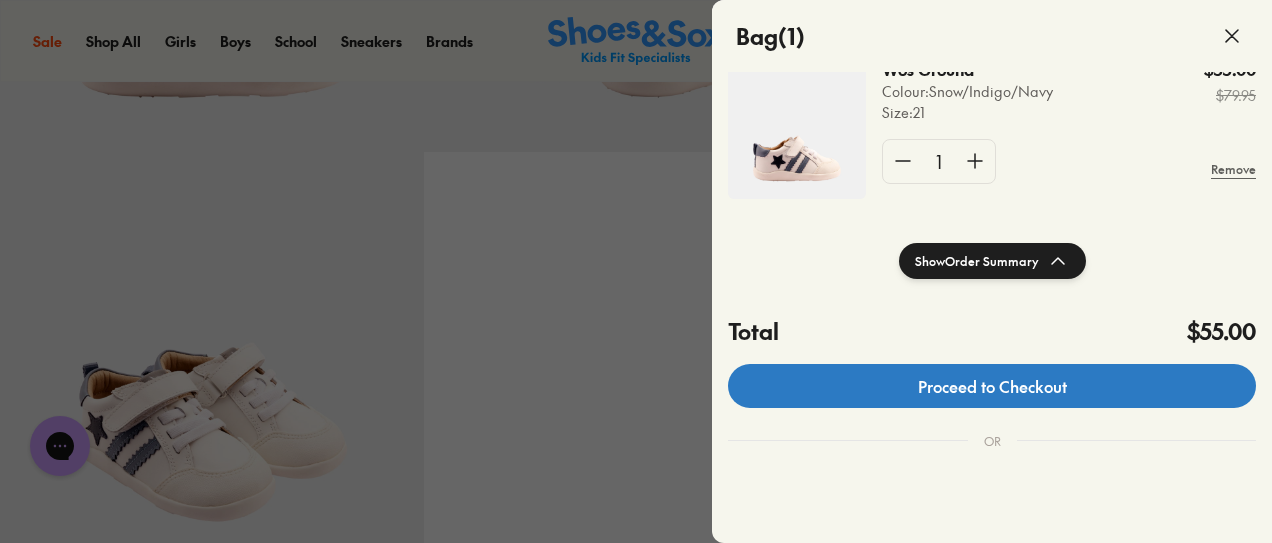 scroll, scrollTop: 159, scrollLeft: 0, axis: vertical 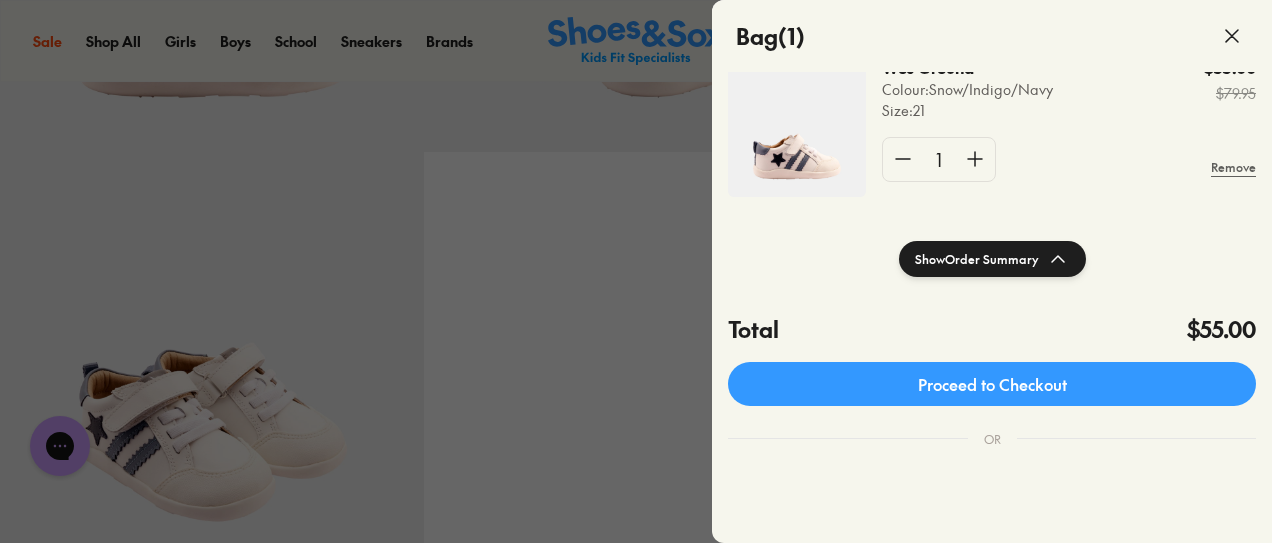click at bounding box center [730, 476] 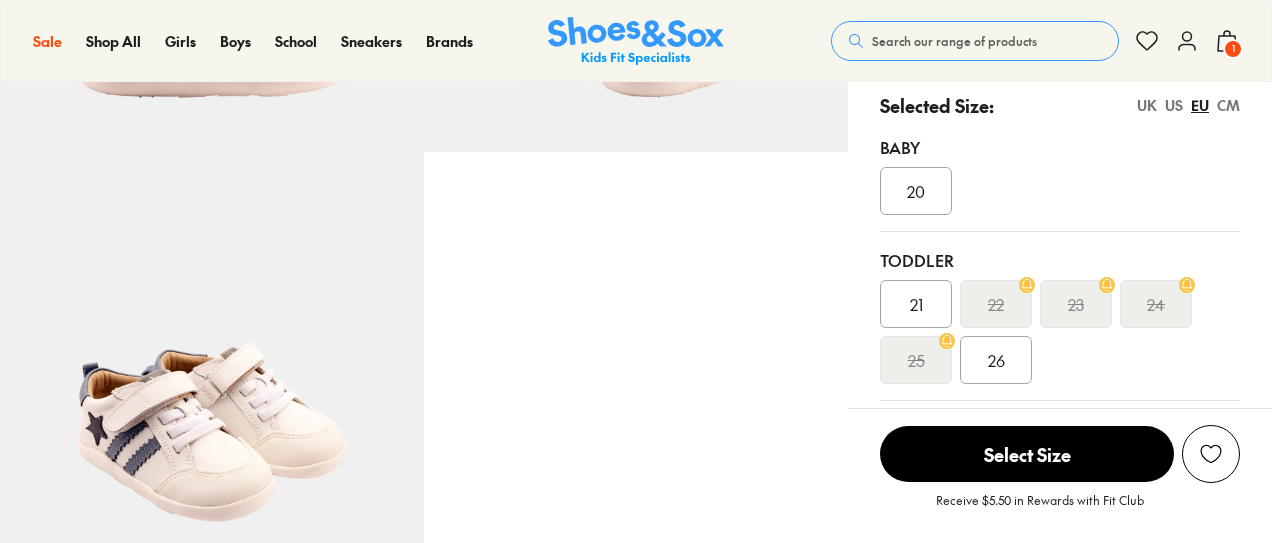 scroll, scrollTop: 181, scrollLeft: 0, axis: vertical 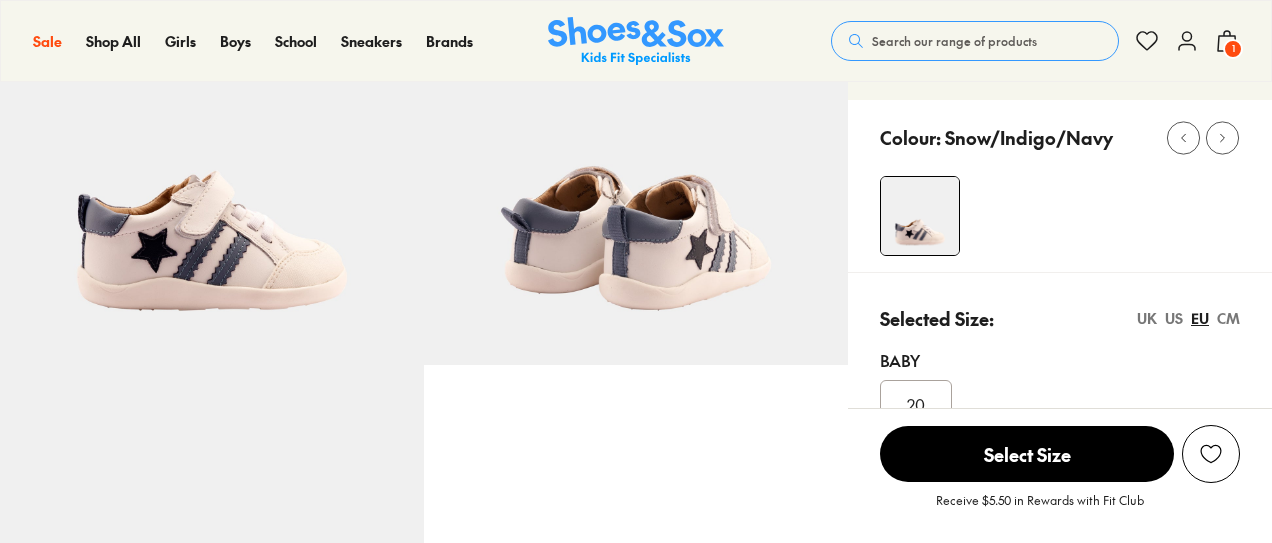 select on "*" 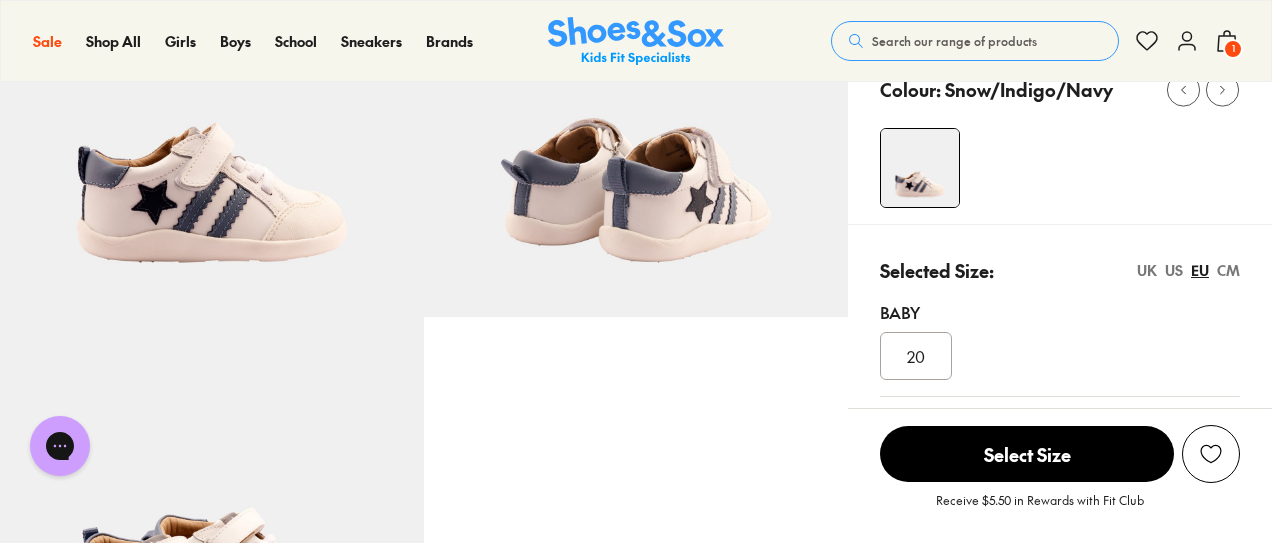 scroll, scrollTop: 0, scrollLeft: 0, axis: both 